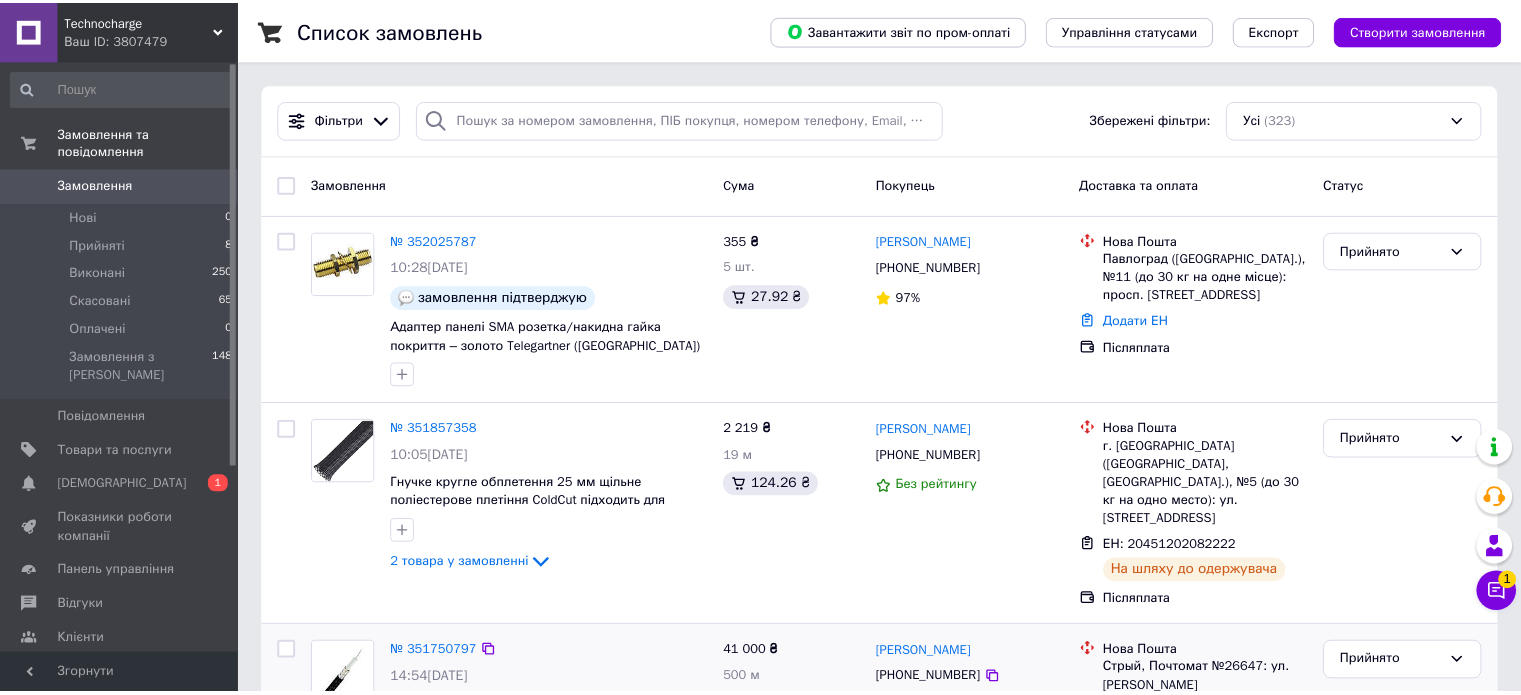 scroll, scrollTop: 0, scrollLeft: 0, axis: both 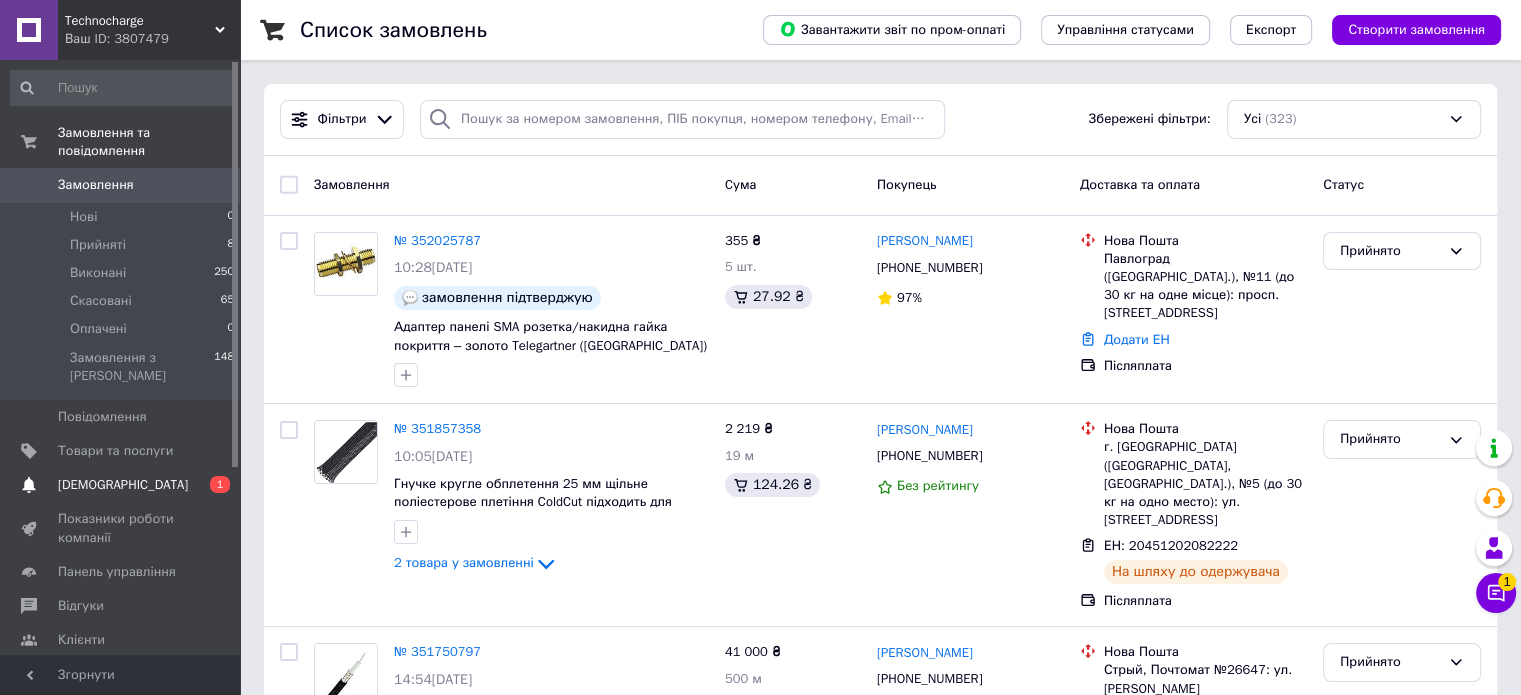 click on "[DEMOGRAPHIC_DATA]" at bounding box center [123, 485] 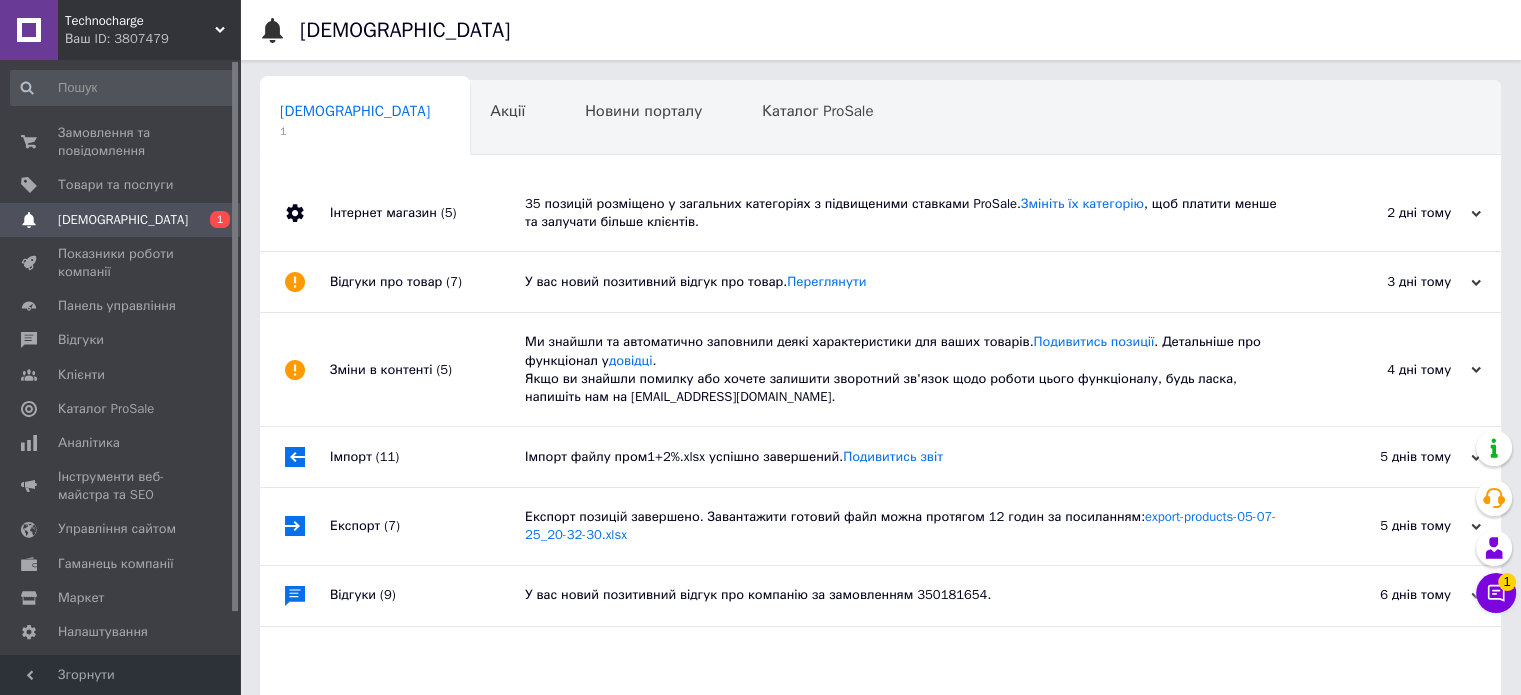 click on "35 позицій розміщено у загальних категоріях з підвищеними ставками ProSale.  Змініть їх категорію , щоб платити менше та залучати більше клієнтів." at bounding box center (903, 213) 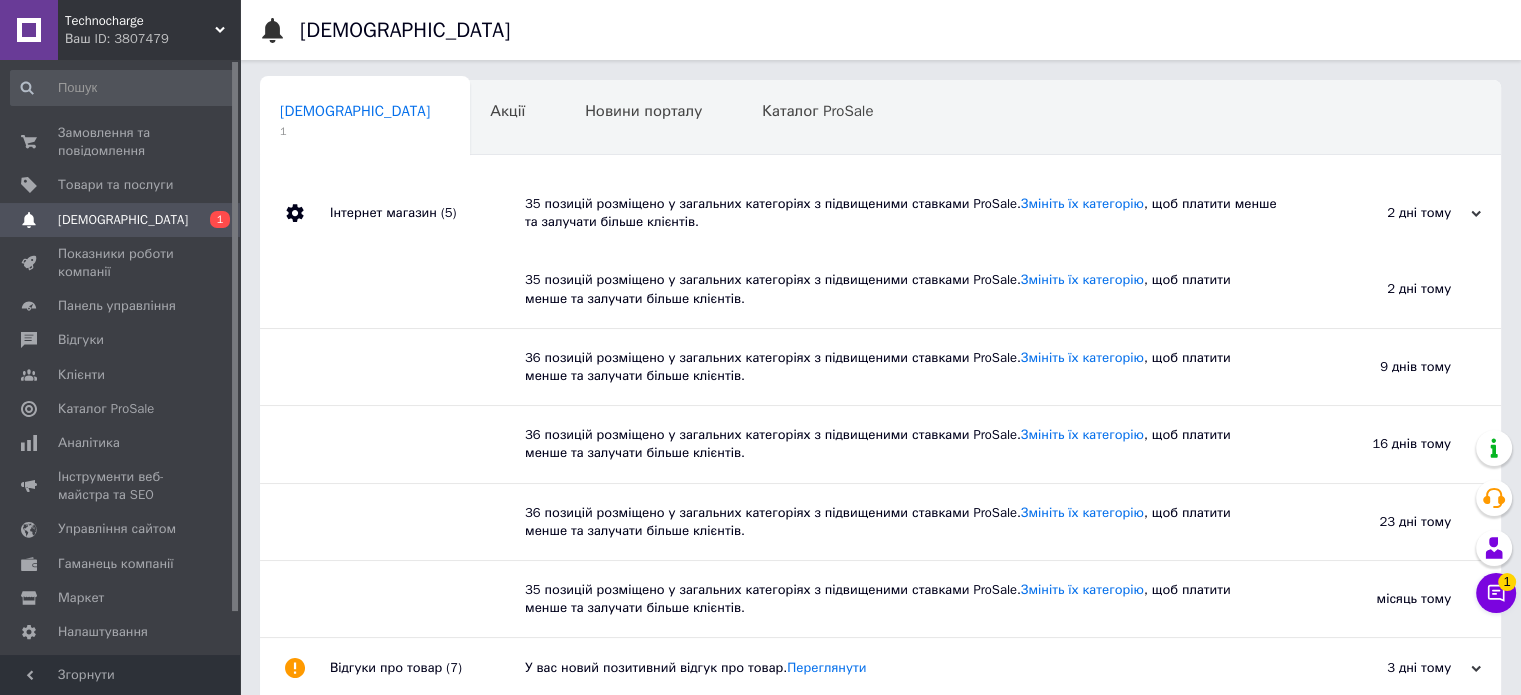 scroll, scrollTop: 300, scrollLeft: 0, axis: vertical 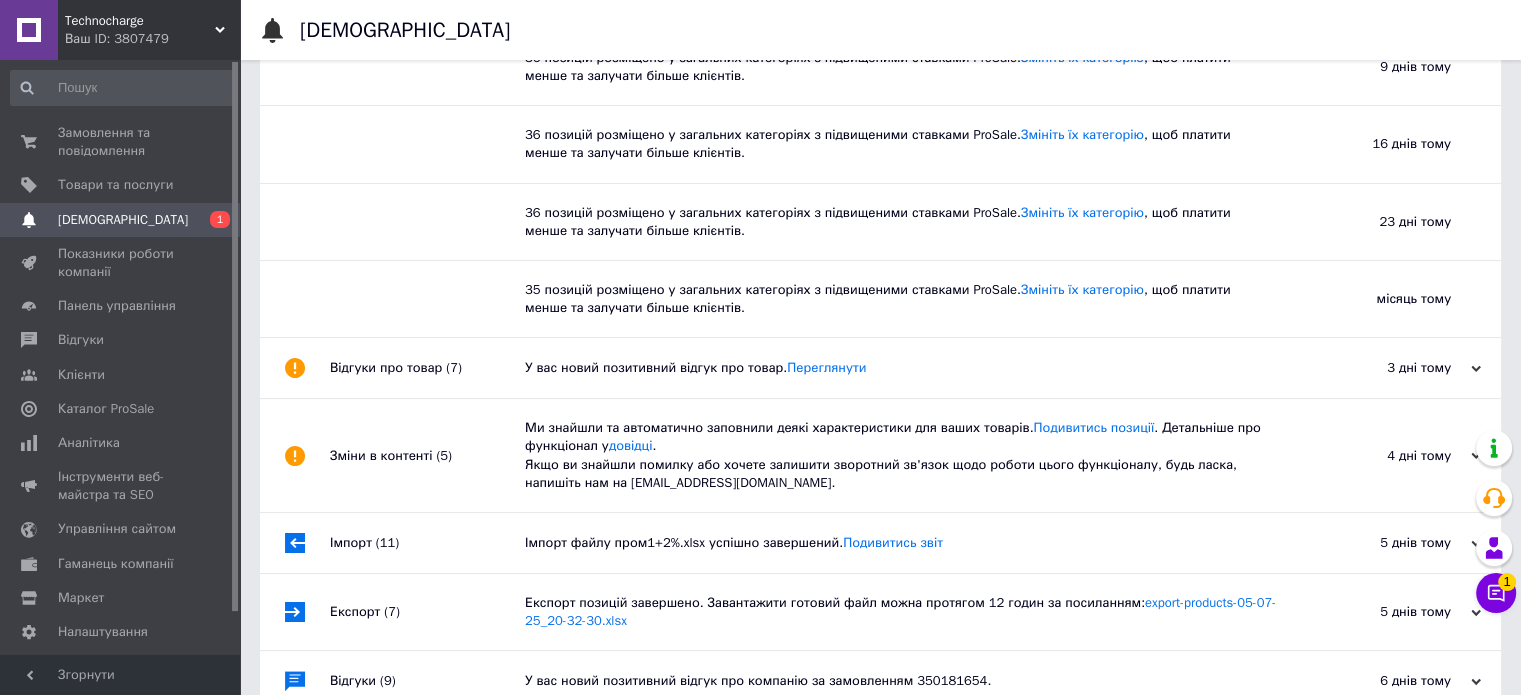 click on "Ми знайшли та автоматично заповнили деякі характеристики для ваших товарів.  Подивитись позиції . Детальніше про функціонал у  довідці . Якщо ви знайшли помилку або хочете залишити зворотний зв'язок щодо роботи цього функціоналу, будь ласка, напишіть нам на [EMAIL_ADDRESS][DOMAIN_NAME]." at bounding box center (903, 455) 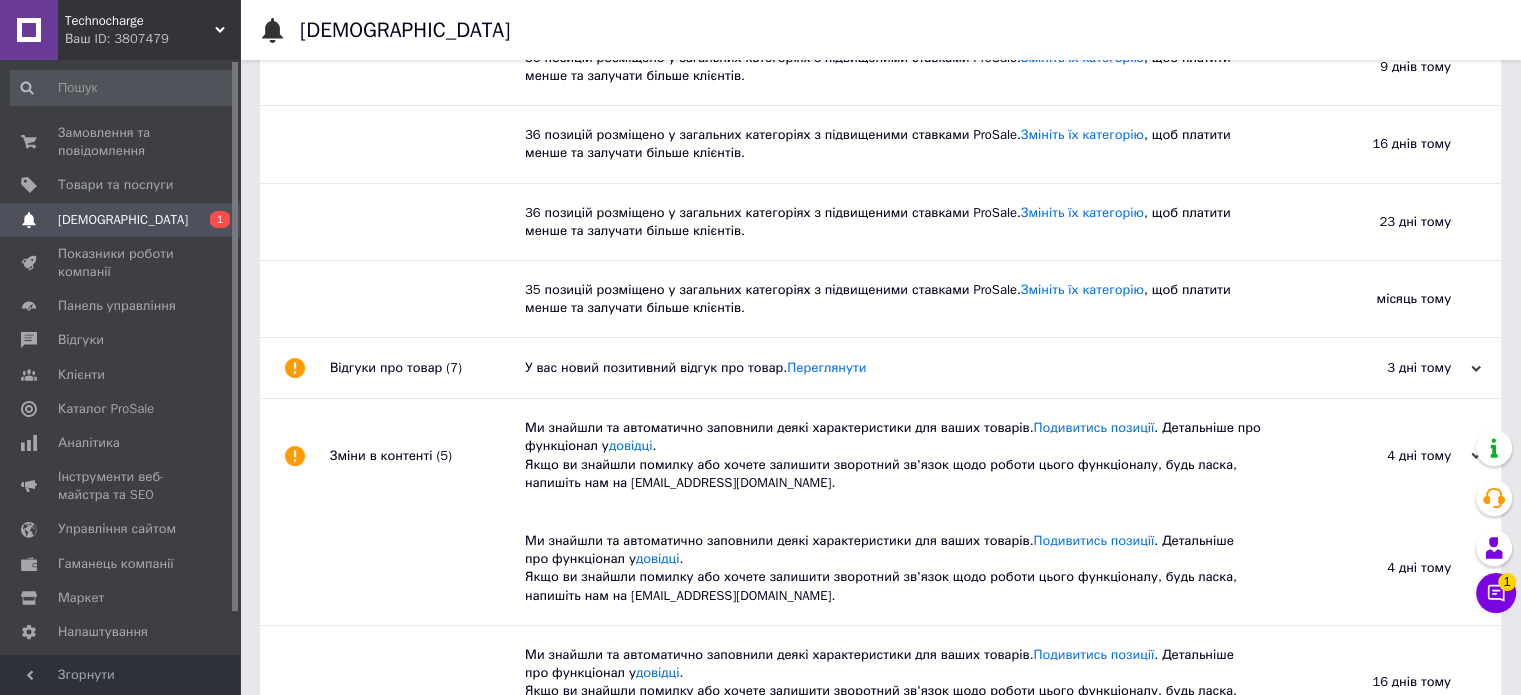 click on "Ми знайшли та автоматично заповнили деякі характеристики для ваших товарів.  Подивитись позиції . Детальніше про функціонал у  довідці . Якщо ви знайшли помилку або хочете залишити зворотний зв'язок щодо роботи цього функціоналу, будь ласка, напишіть нам на [EMAIL_ADDRESS][DOMAIN_NAME]." at bounding box center [903, 455] 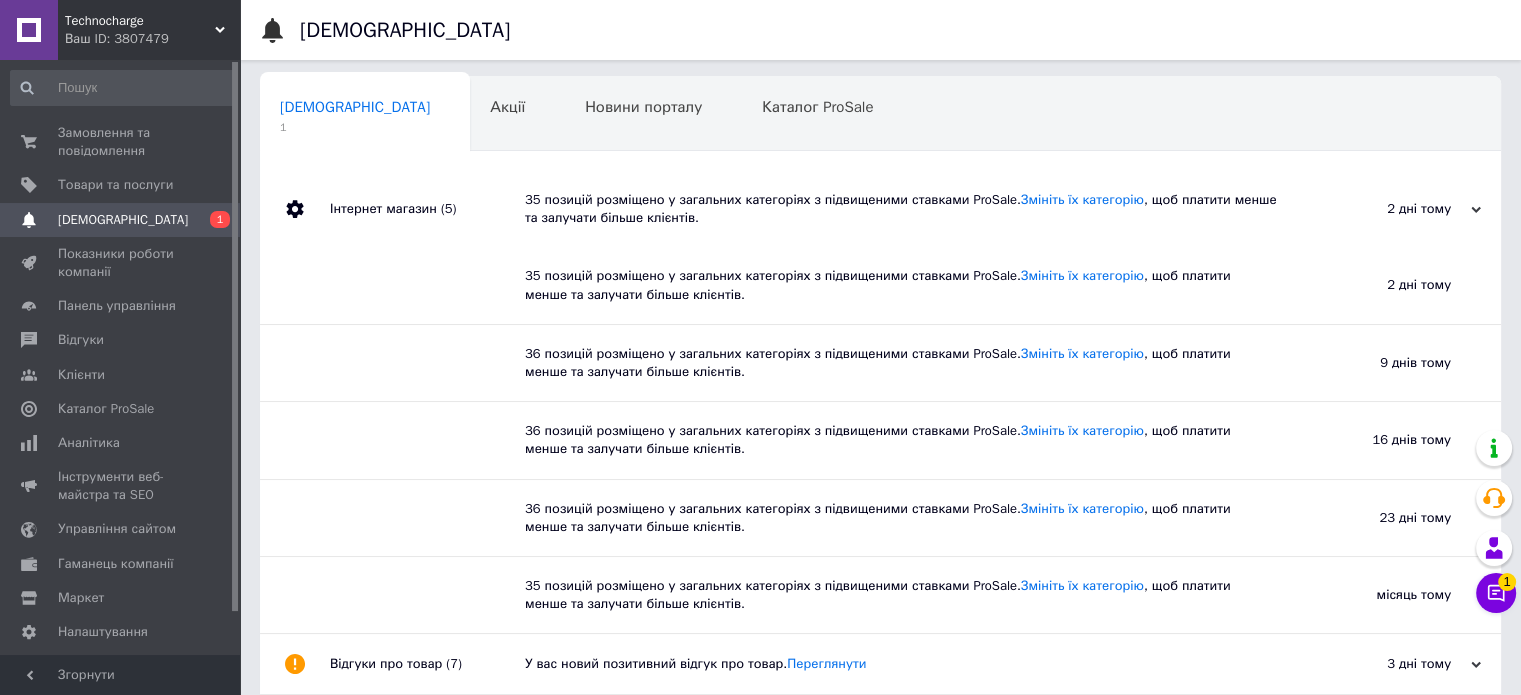 scroll, scrollTop: 0, scrollLeft: 0, axis: both 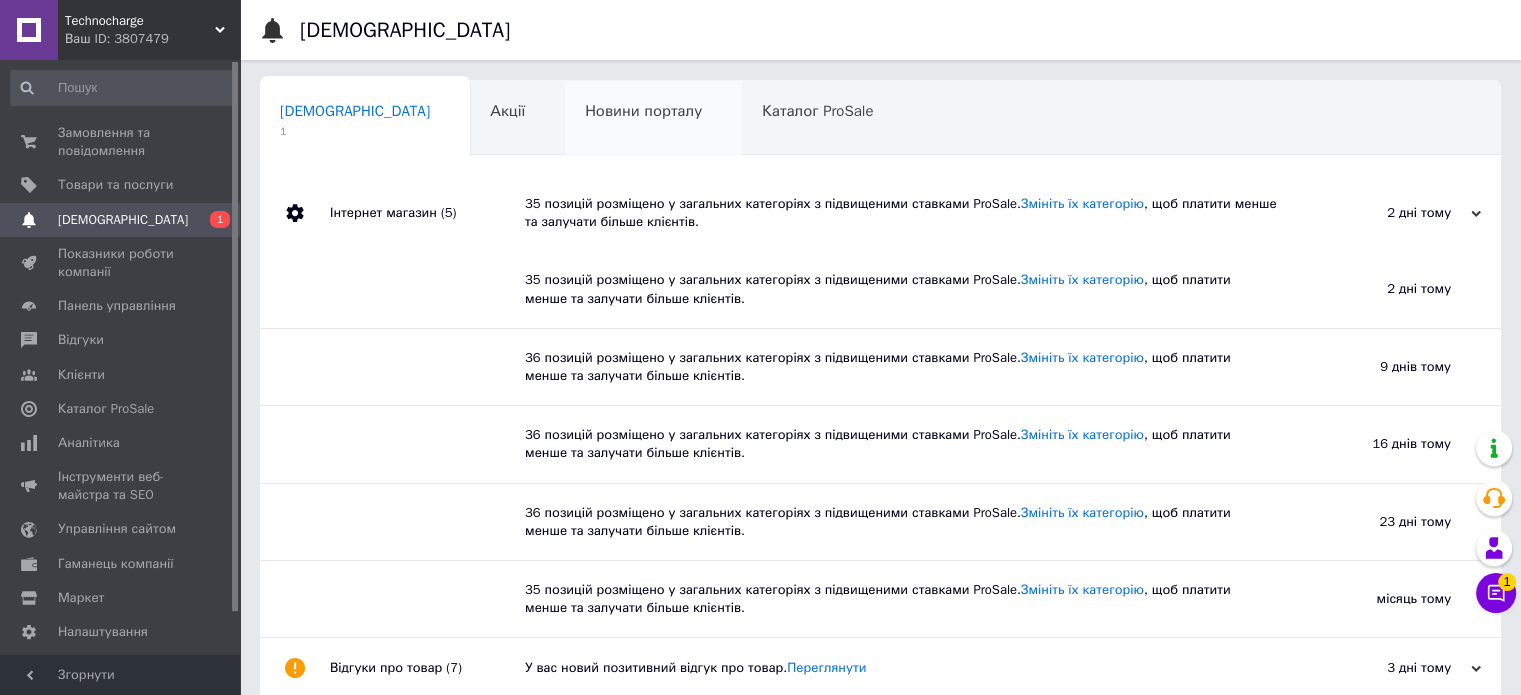 click on "Новини порталу 0" at bounding box center (653, 119) 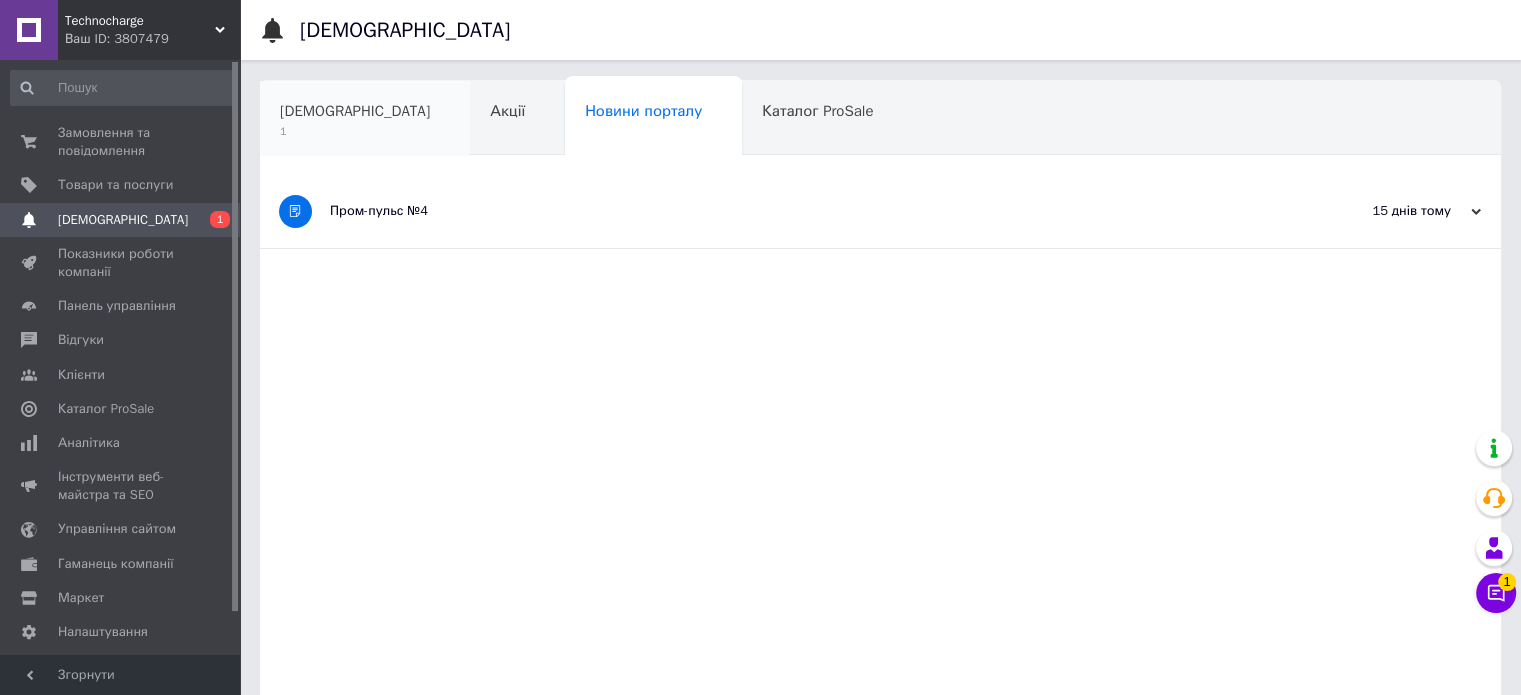 click on "[DEMOGRAPHIC_DATA]" at bounding box center (355, 111) 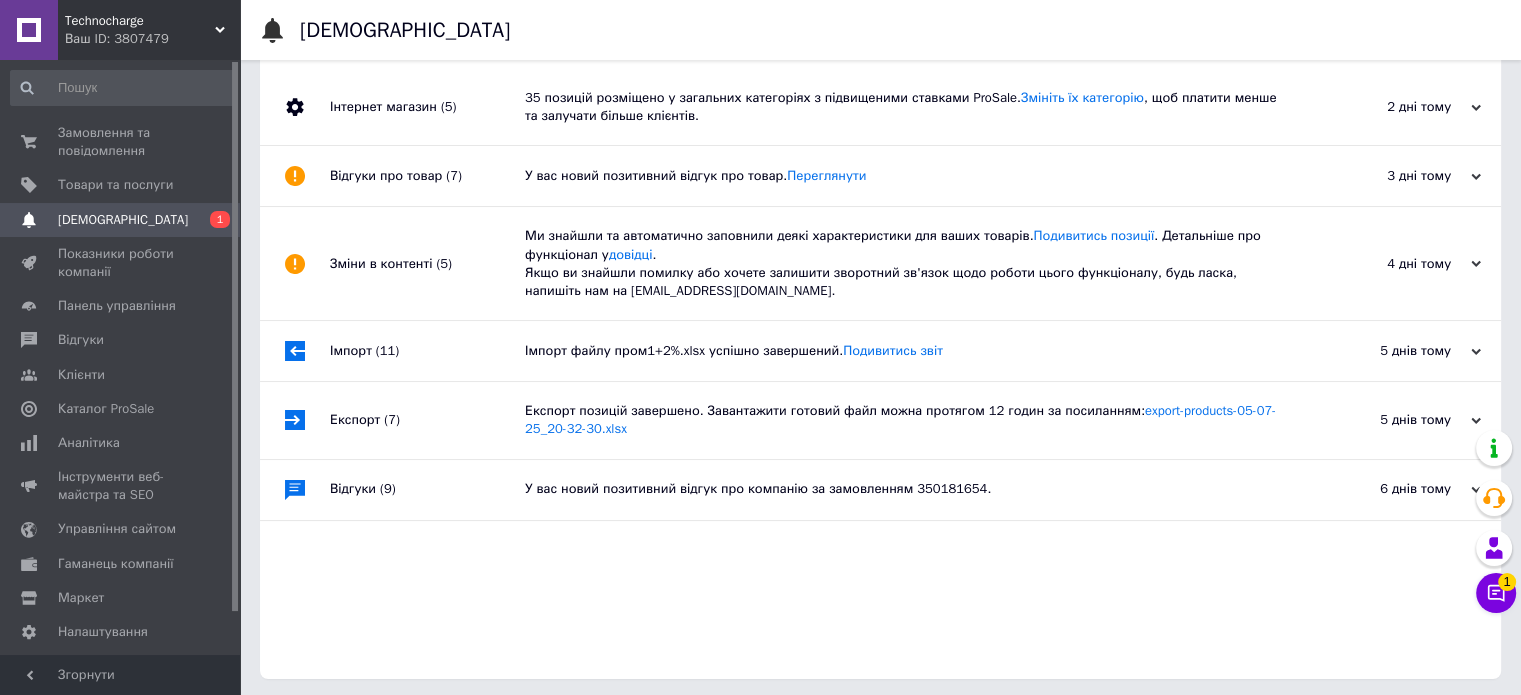 scroll, scrollTop: 109, scrollLeft: 0, axis: vertical 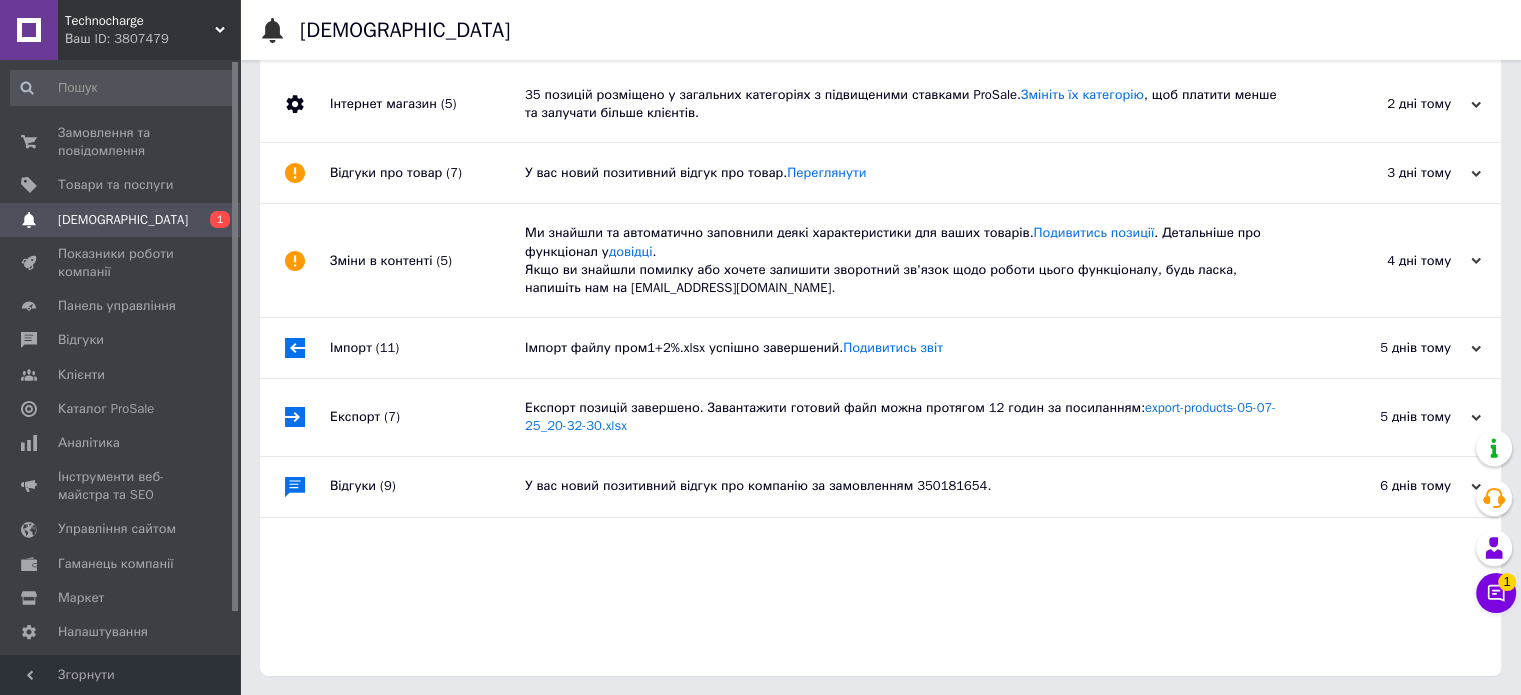 click on "У вас новий позитивний відгук про компанію за замовленням 350181654." at bounding box center (903, 486) 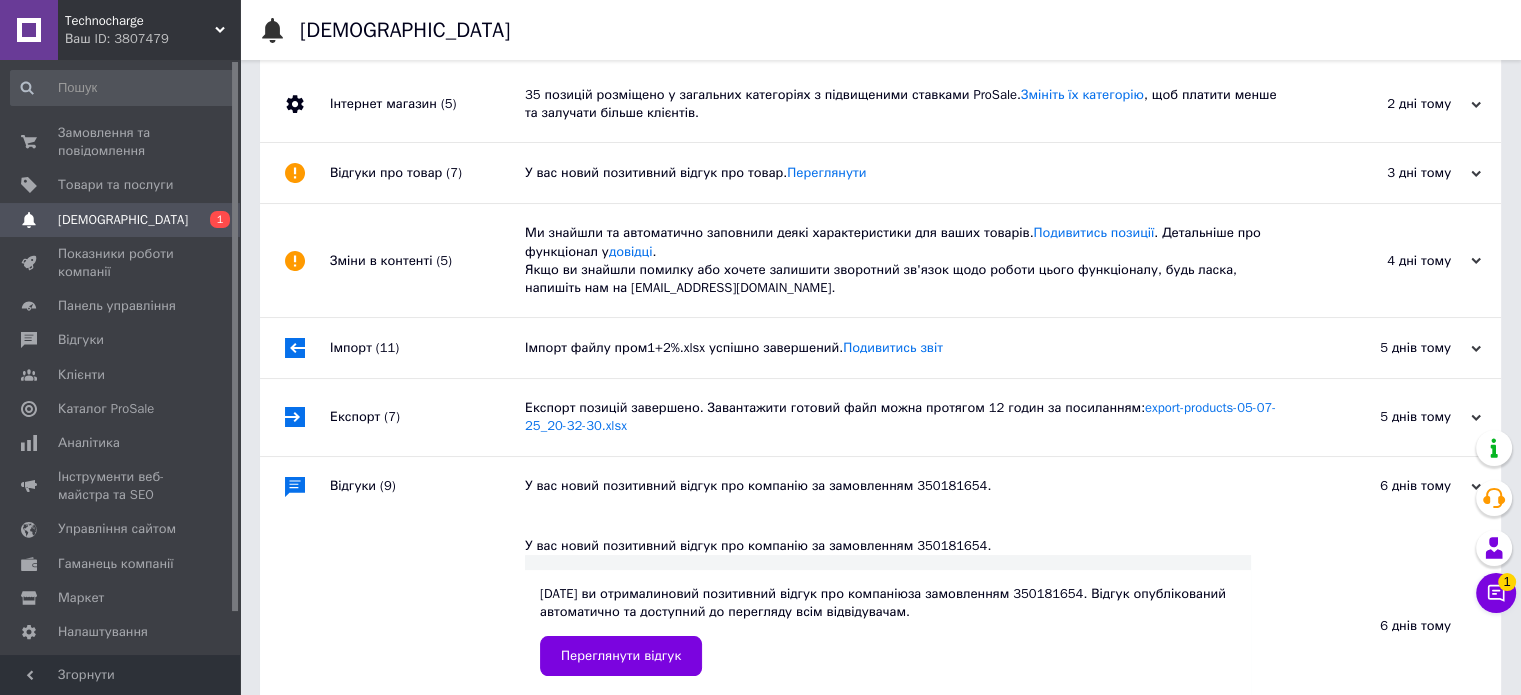 click on "5 днів тому" at bounding box center (1381, 417) 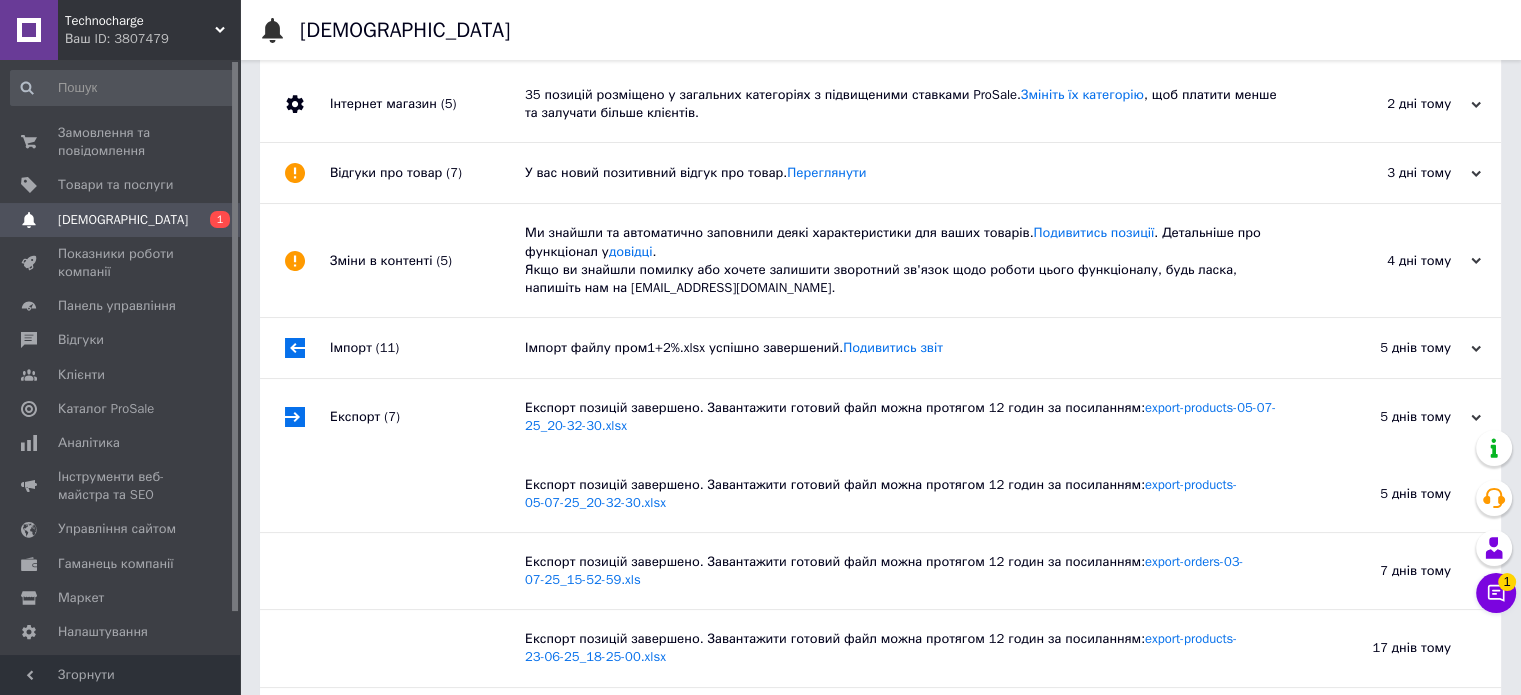 click on "5 днів тому" at bounding box center (1381, 348) 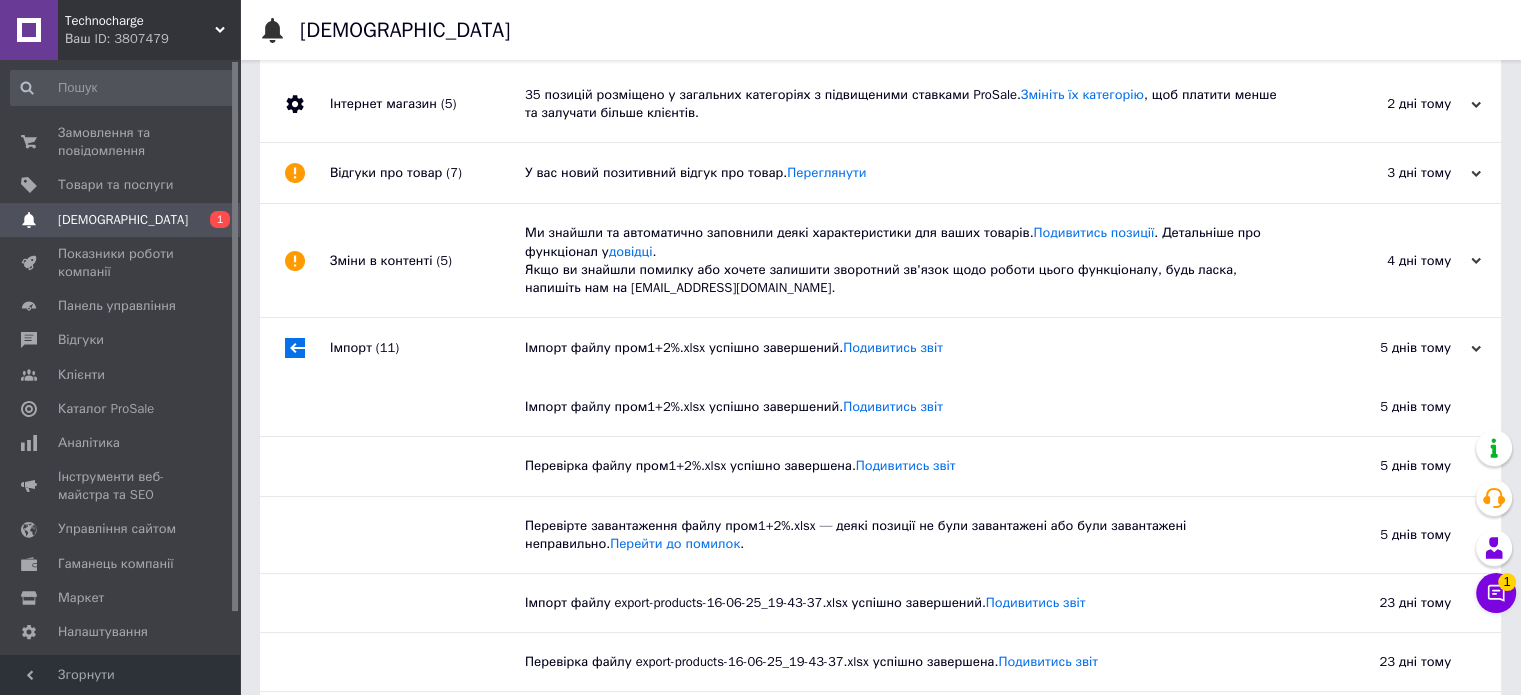 click on "4 дні тому" at bounding box center [1381, 261] 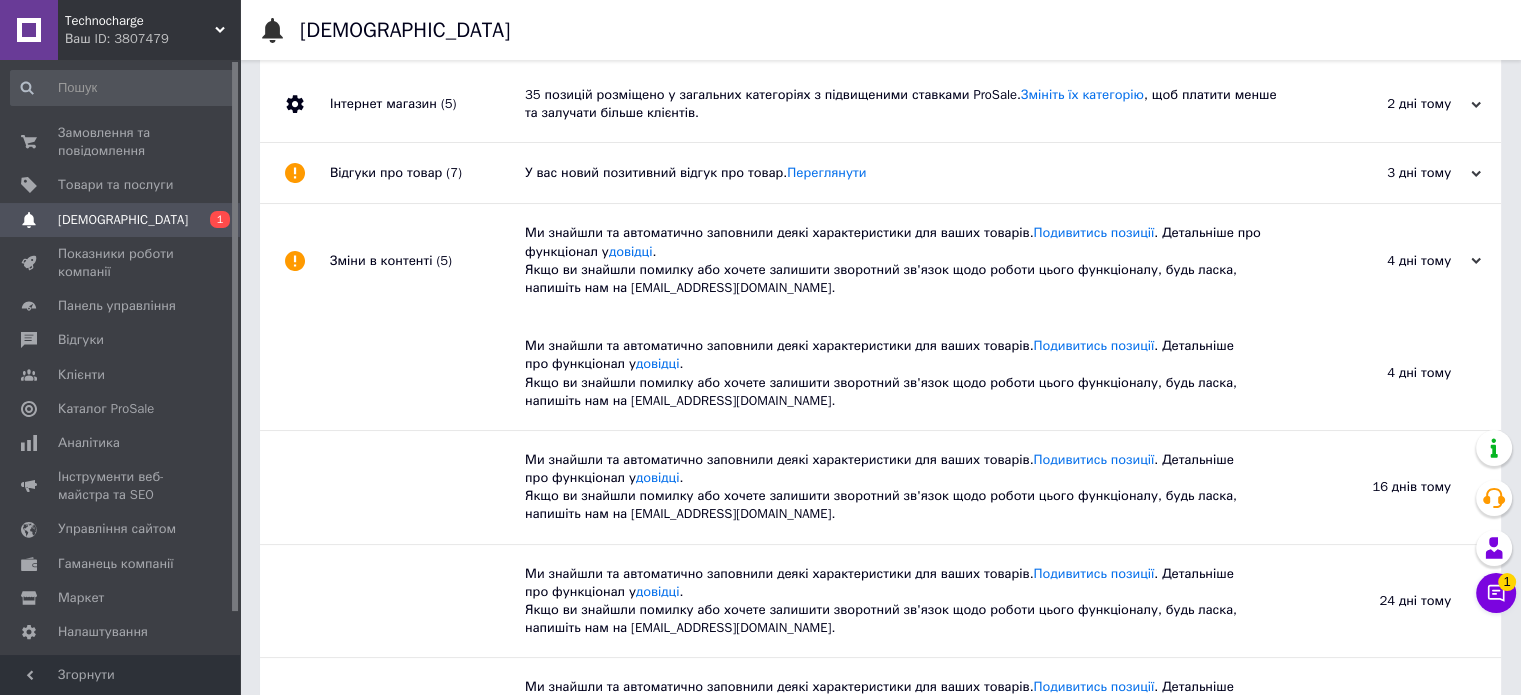 click on "3 дні тому [DATE]" at bounding box center [1391, 173] 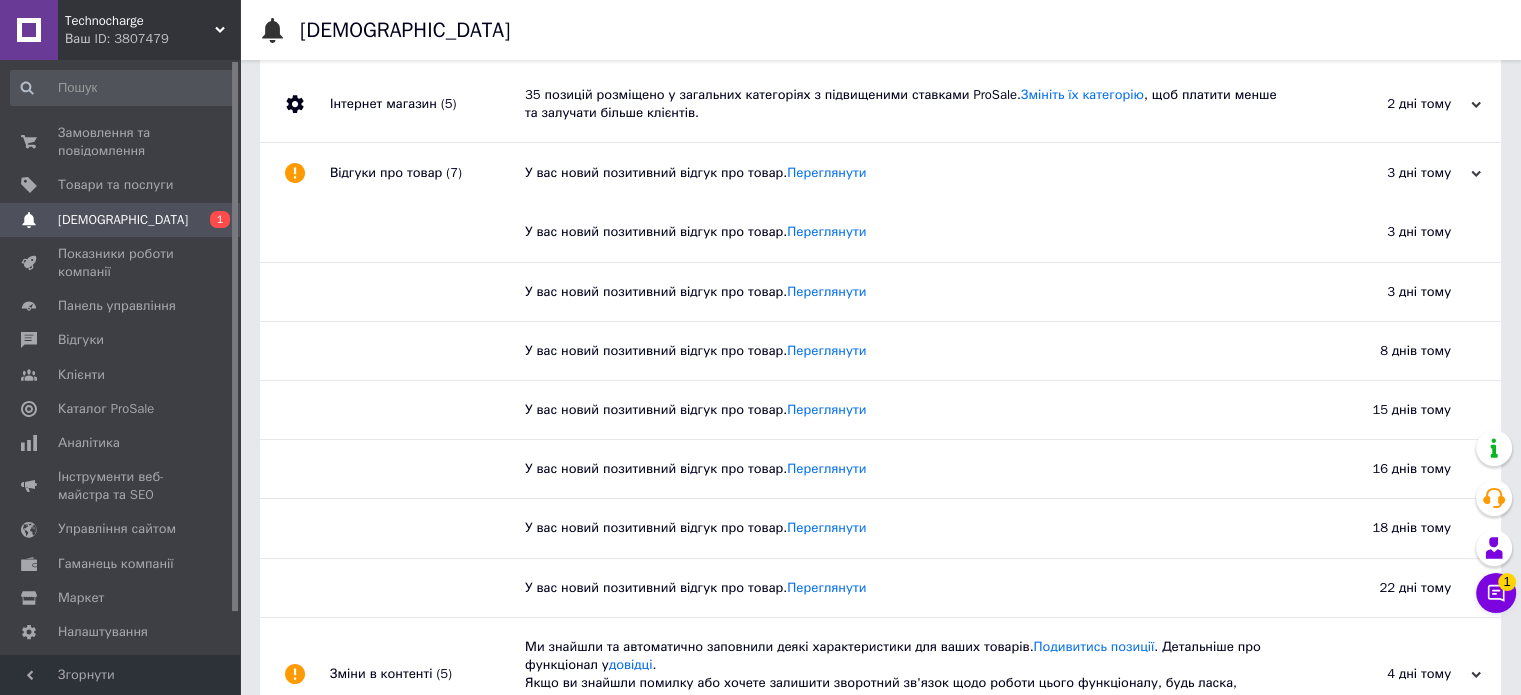 click on "2 дні тому" at bounding box center (1381, 104) 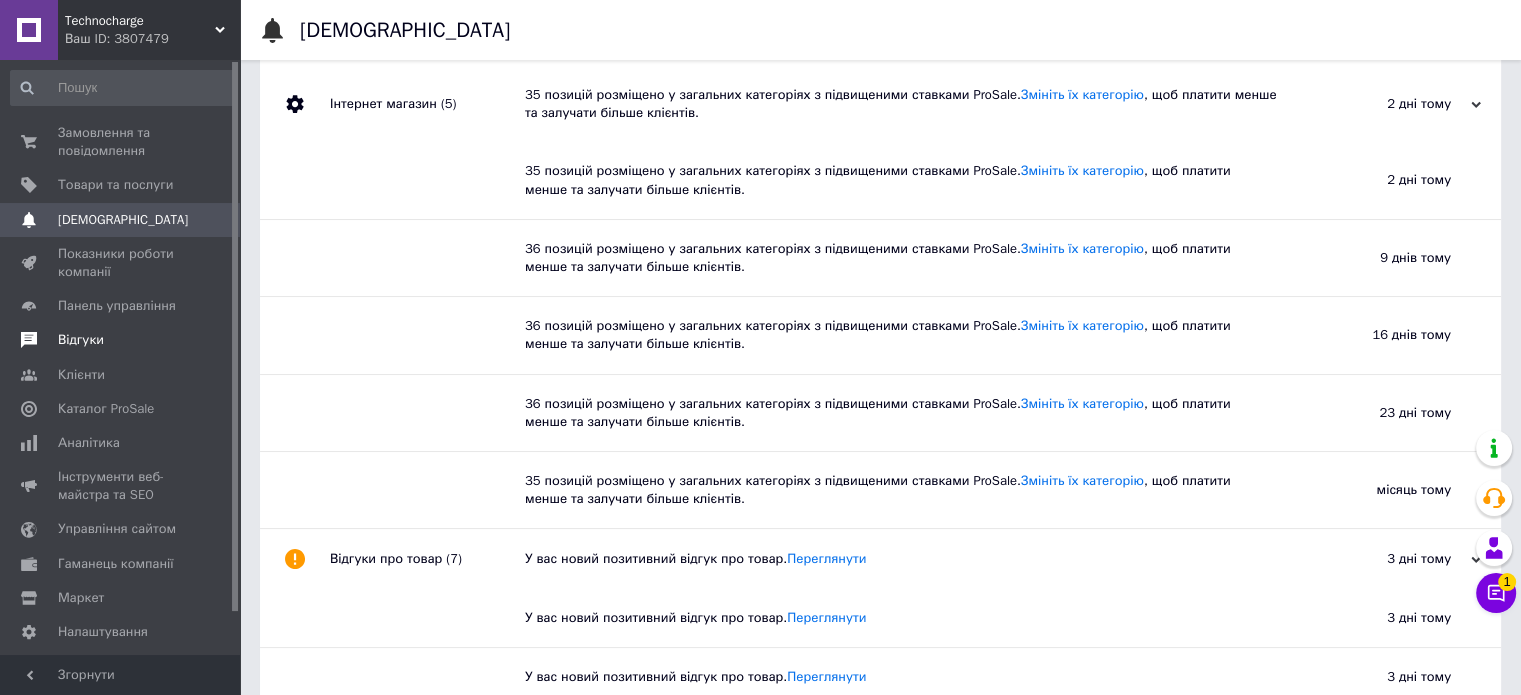 click on "Відгуки" at bounding box center (81, 340) 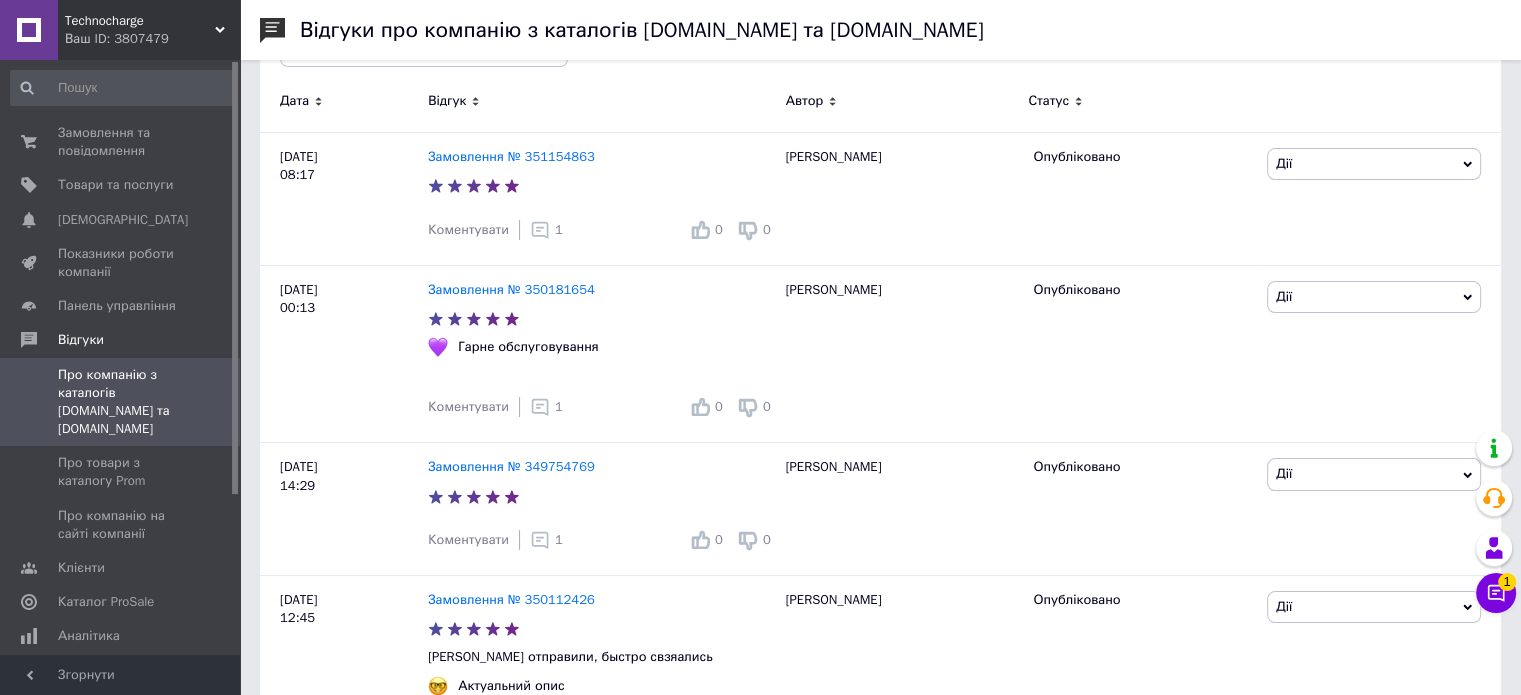 scroll, scrollTop: 300, scrollLeft: 0, axis: vertical 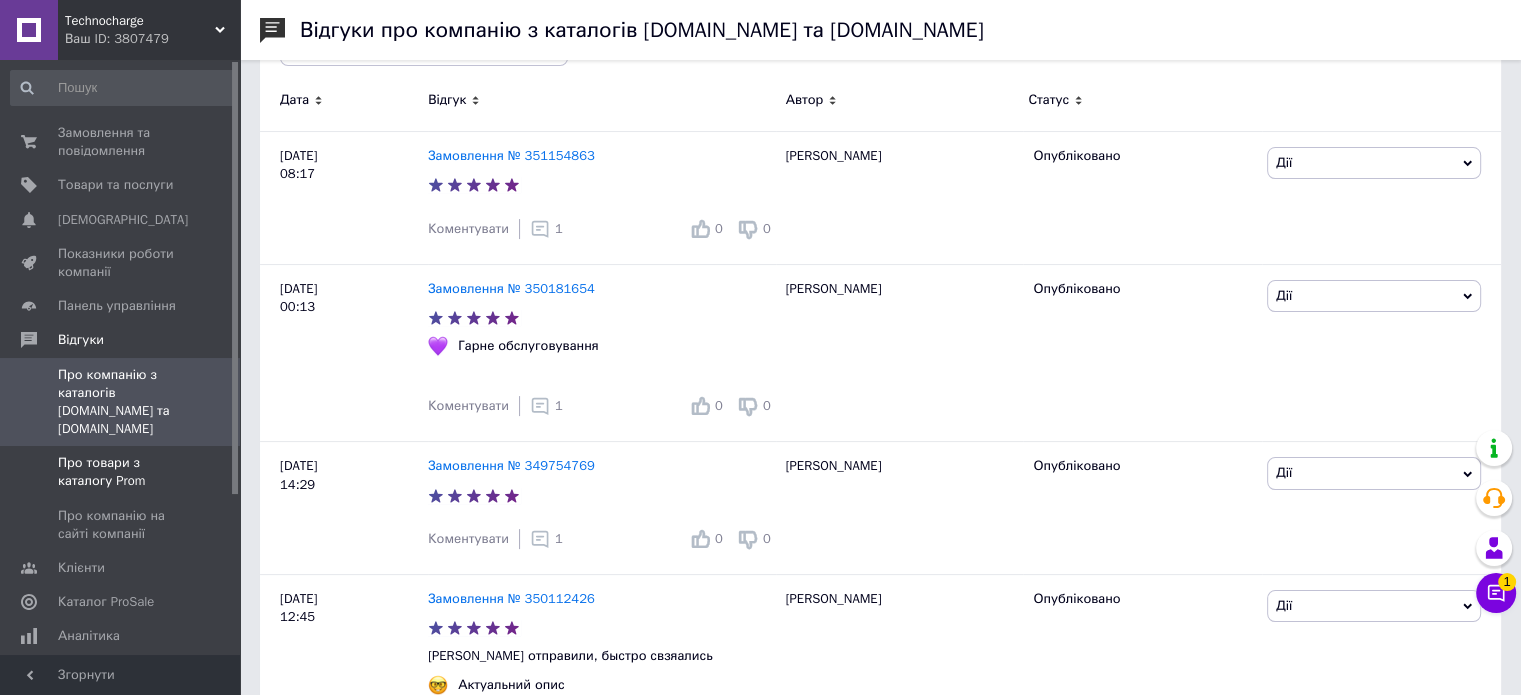 click on "Про товари з каталогу Prom" at bounding box center (121, 472) 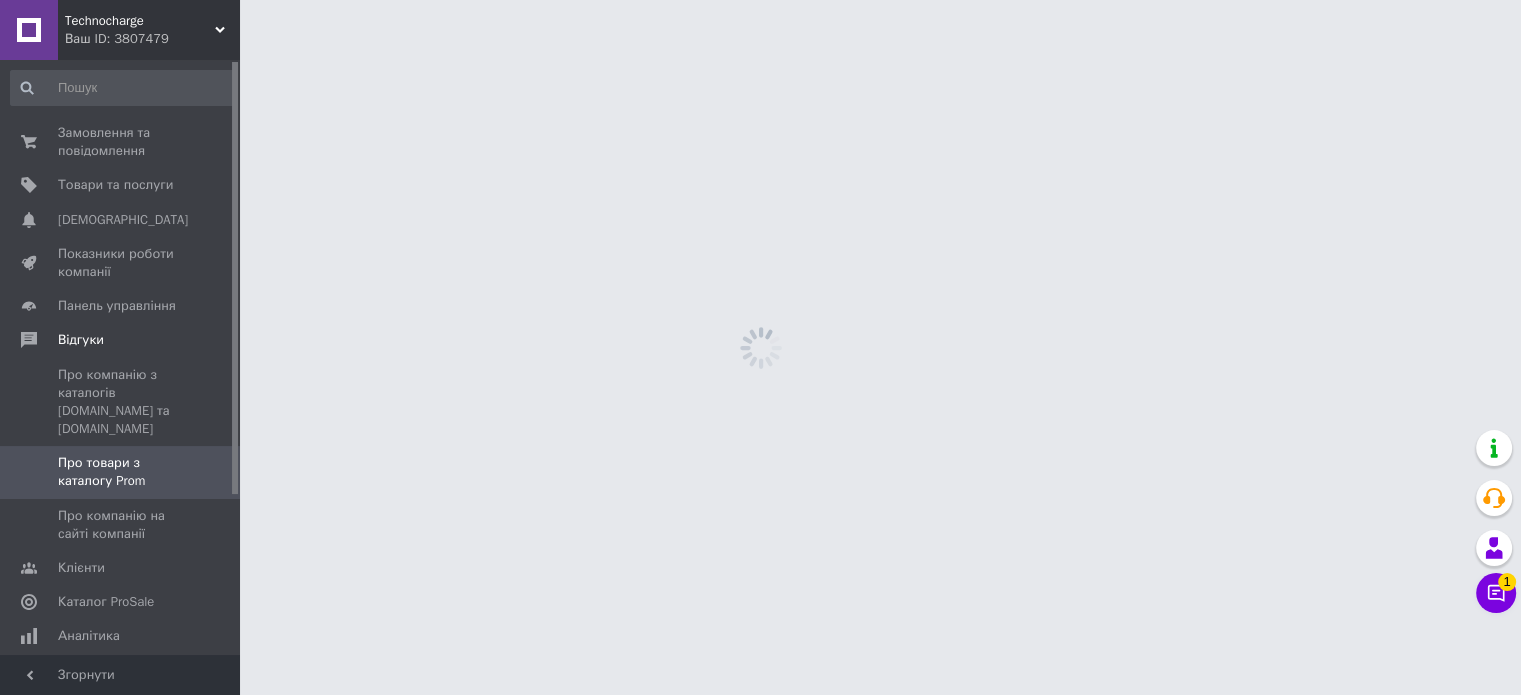 scroll, scrollTop: 0, scrollLeft: 0, axis: both 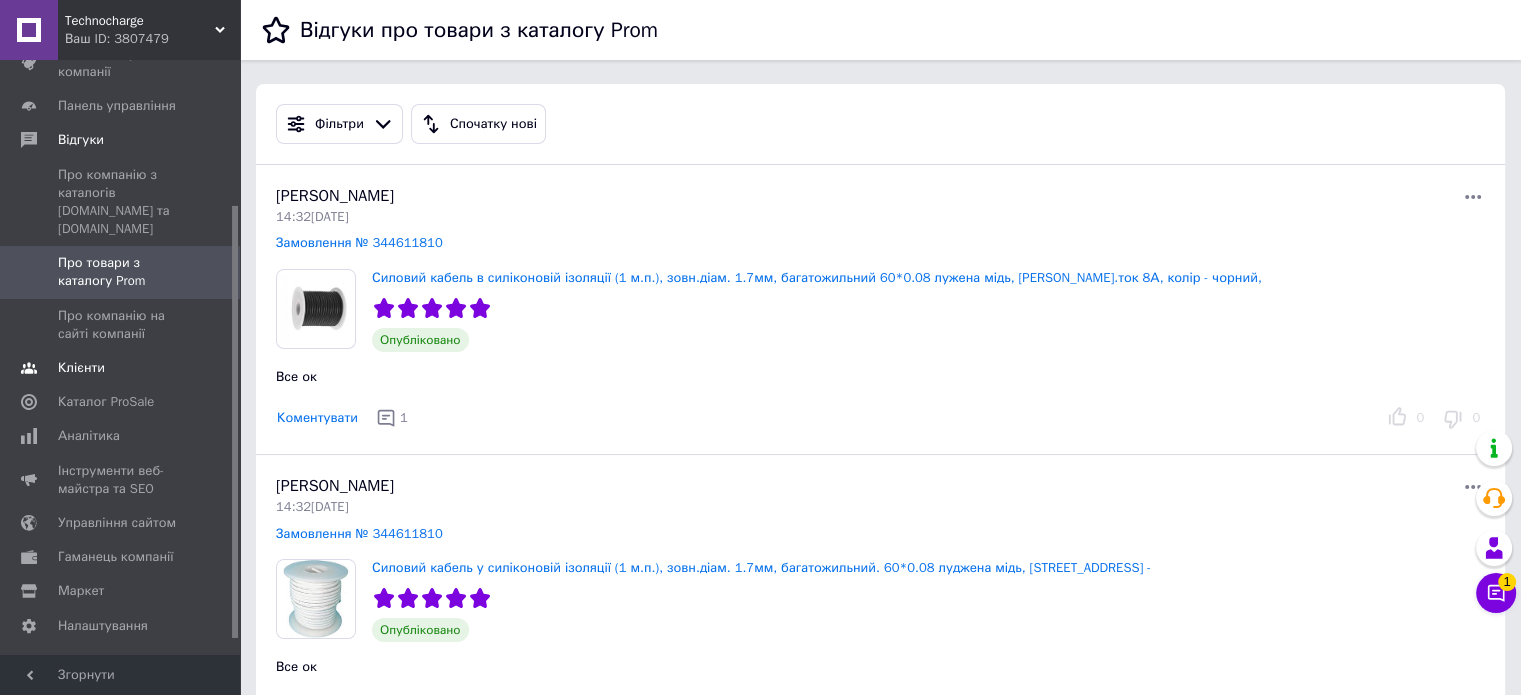 click on "Клієнти" at bounding box center (123, 368) 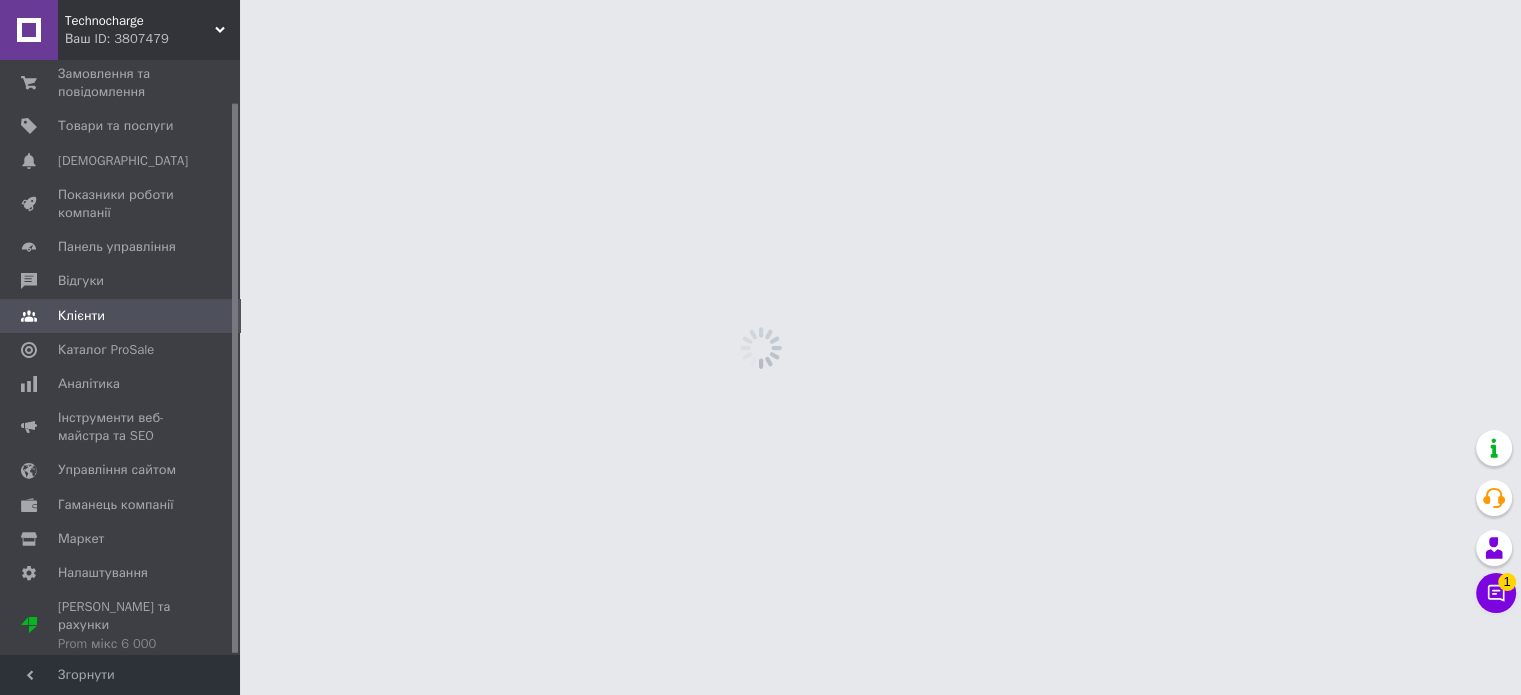 scroll, scrollTop: 45, scrollLeft: 0, axis: vertical 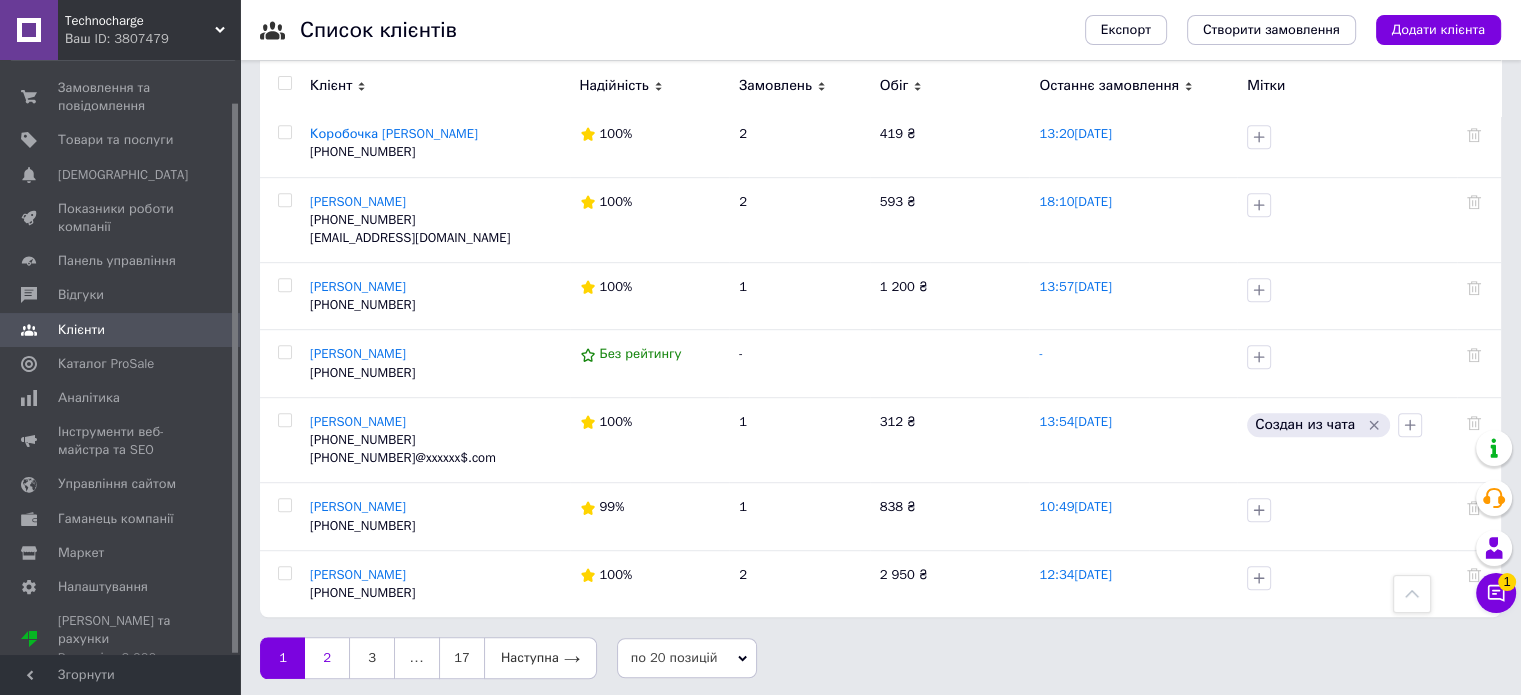 click on "2" at bounding box center (327, 658) 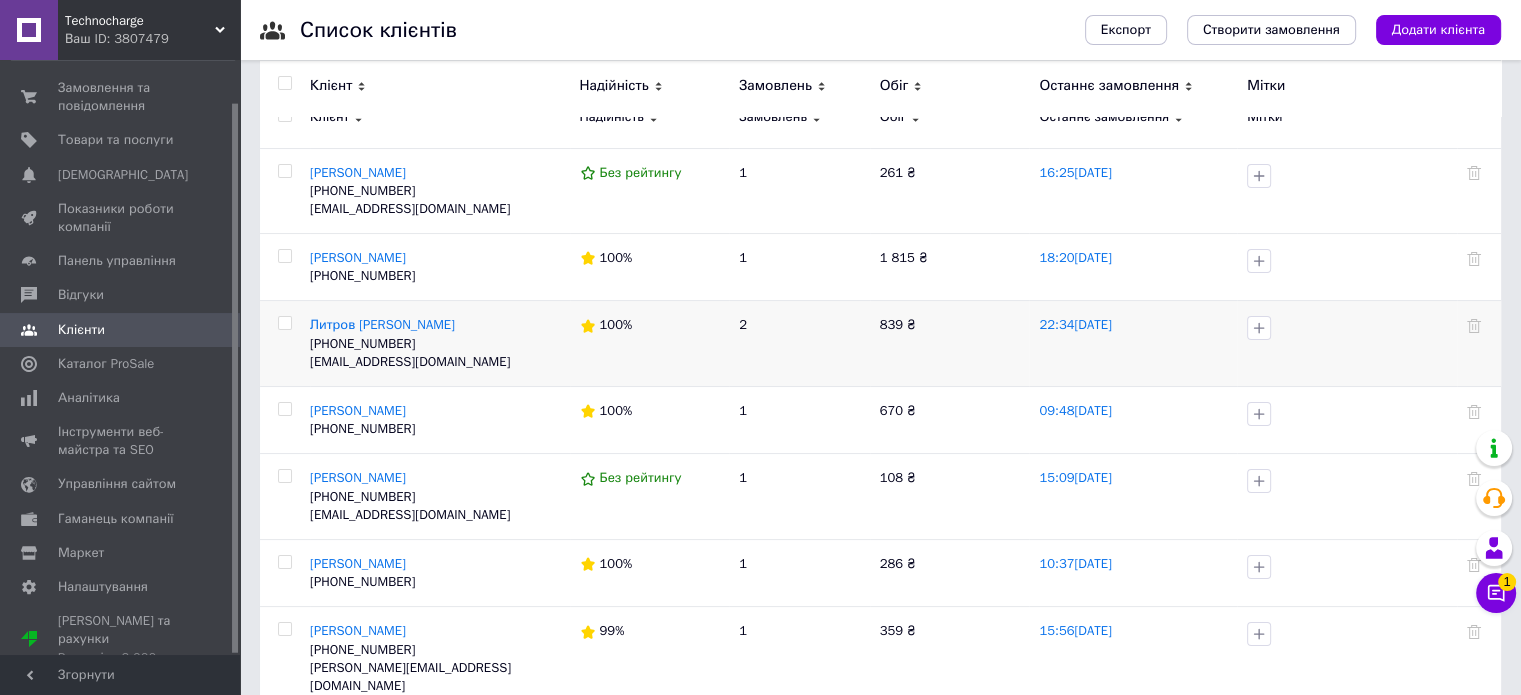 scroll, scrollTop: 100, scrollLeft: 0, axis: vertical 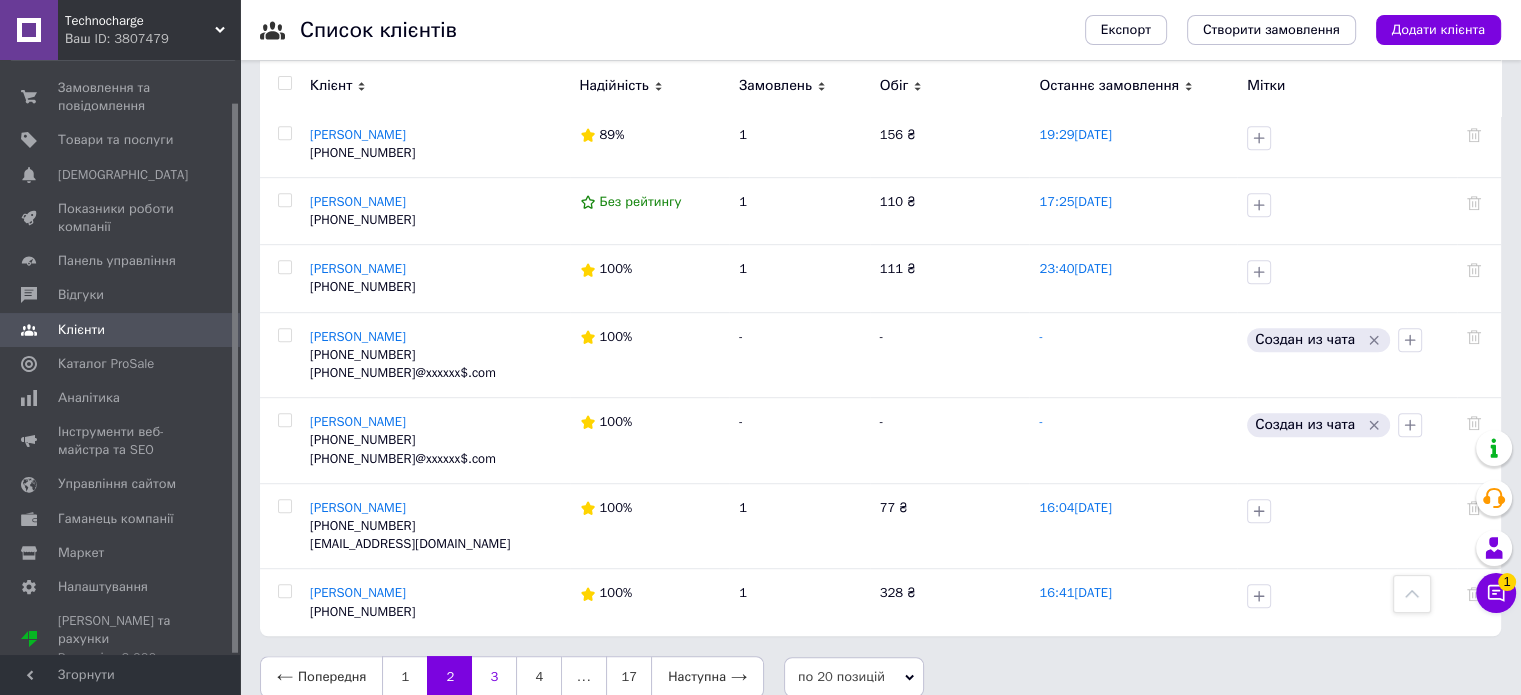 click on "3" at bounding box center [494, 677] 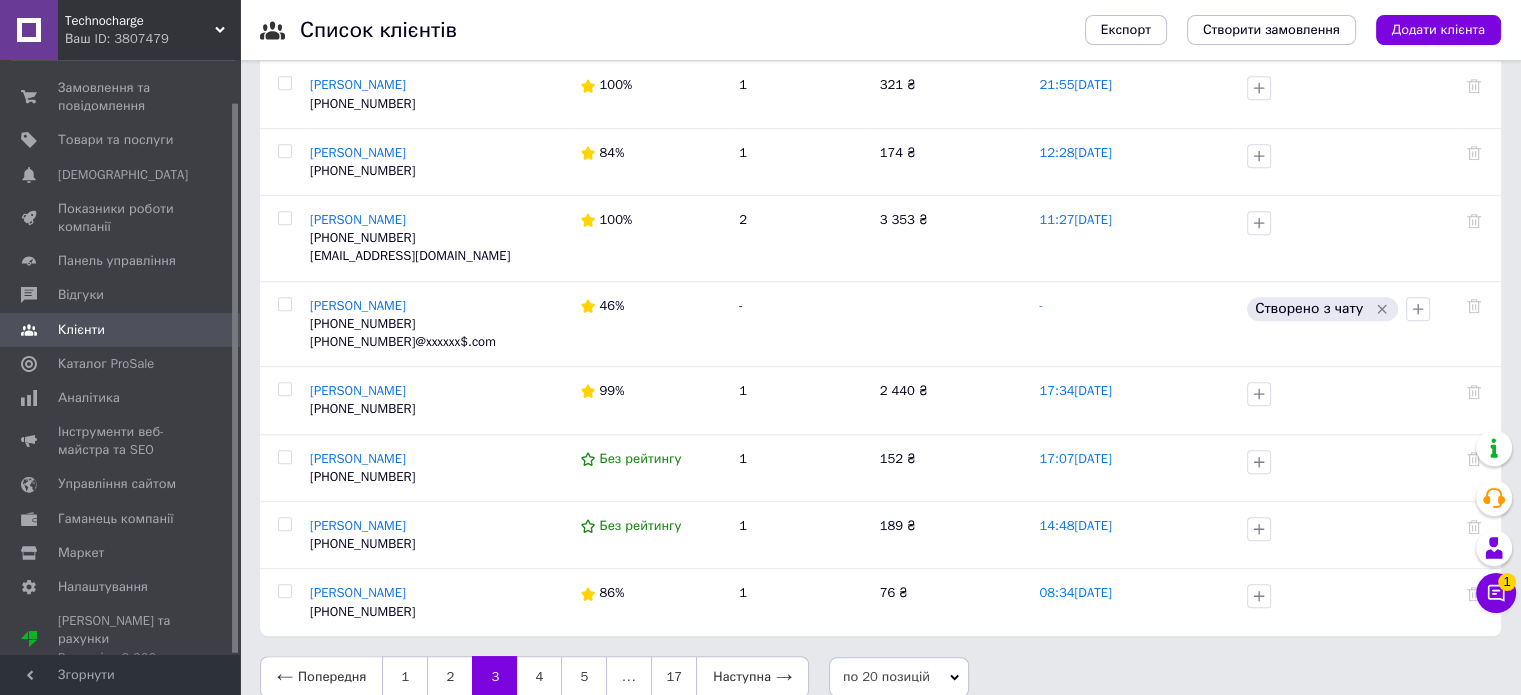 scroll, scrollTop: 0, scrollLeft: 0, axis: both 